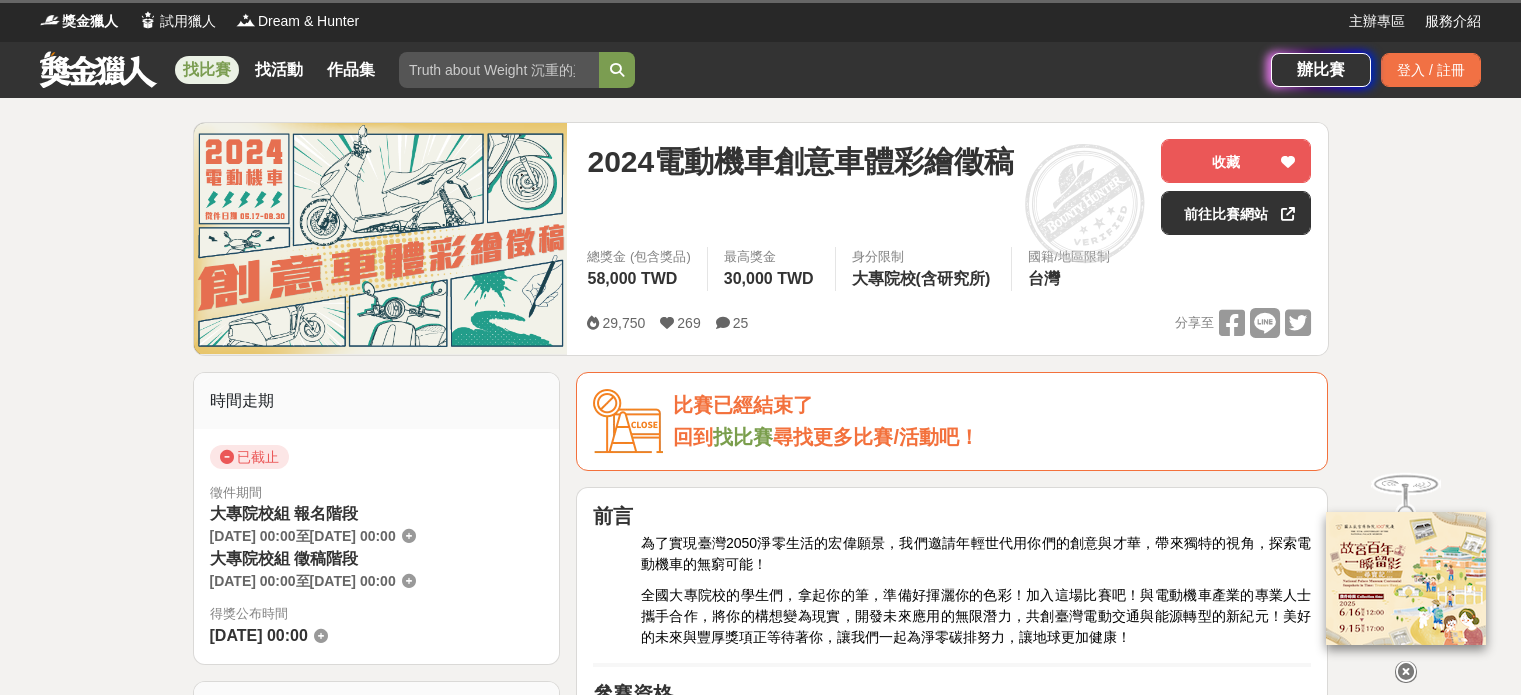 scroll, scrollTop: 0, scrollLeft: 0, axis: both 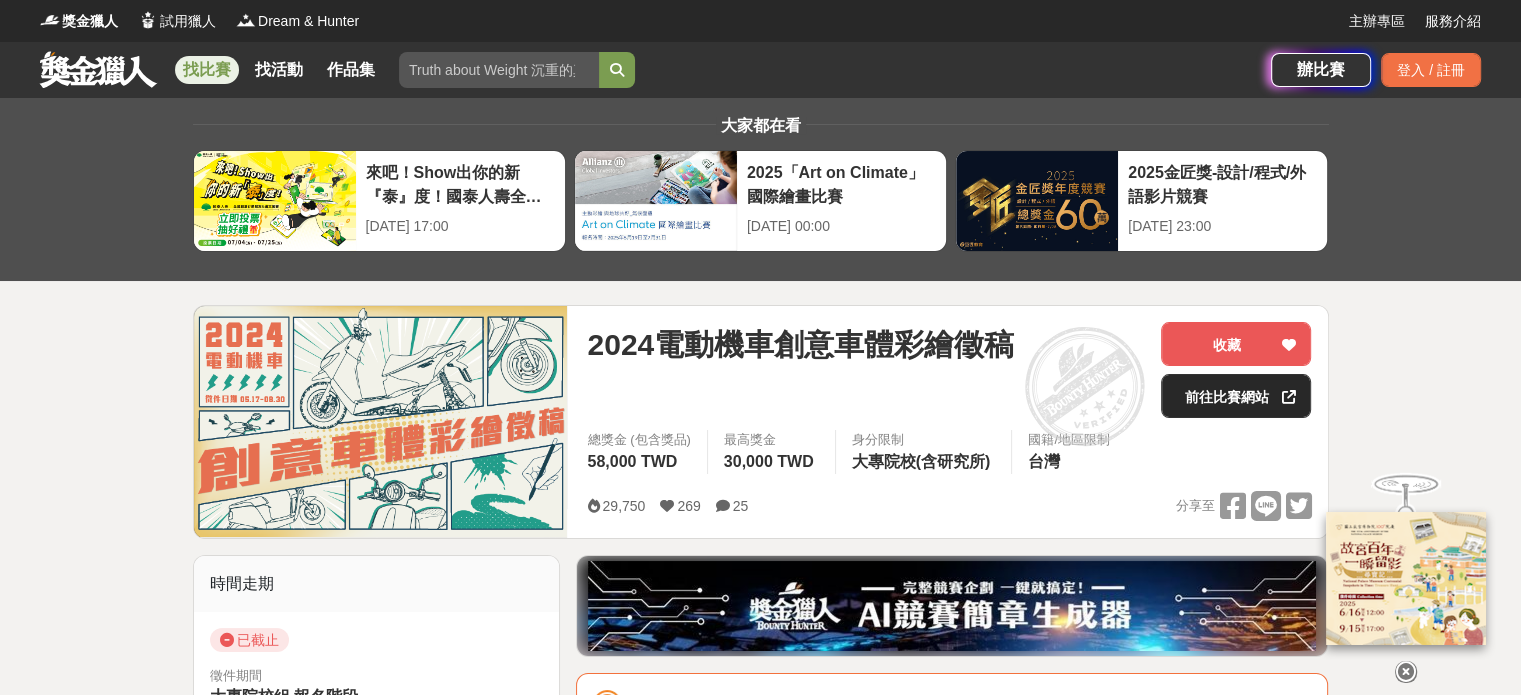 click on "前往比賽網站" at bounding box center [1236, 396] 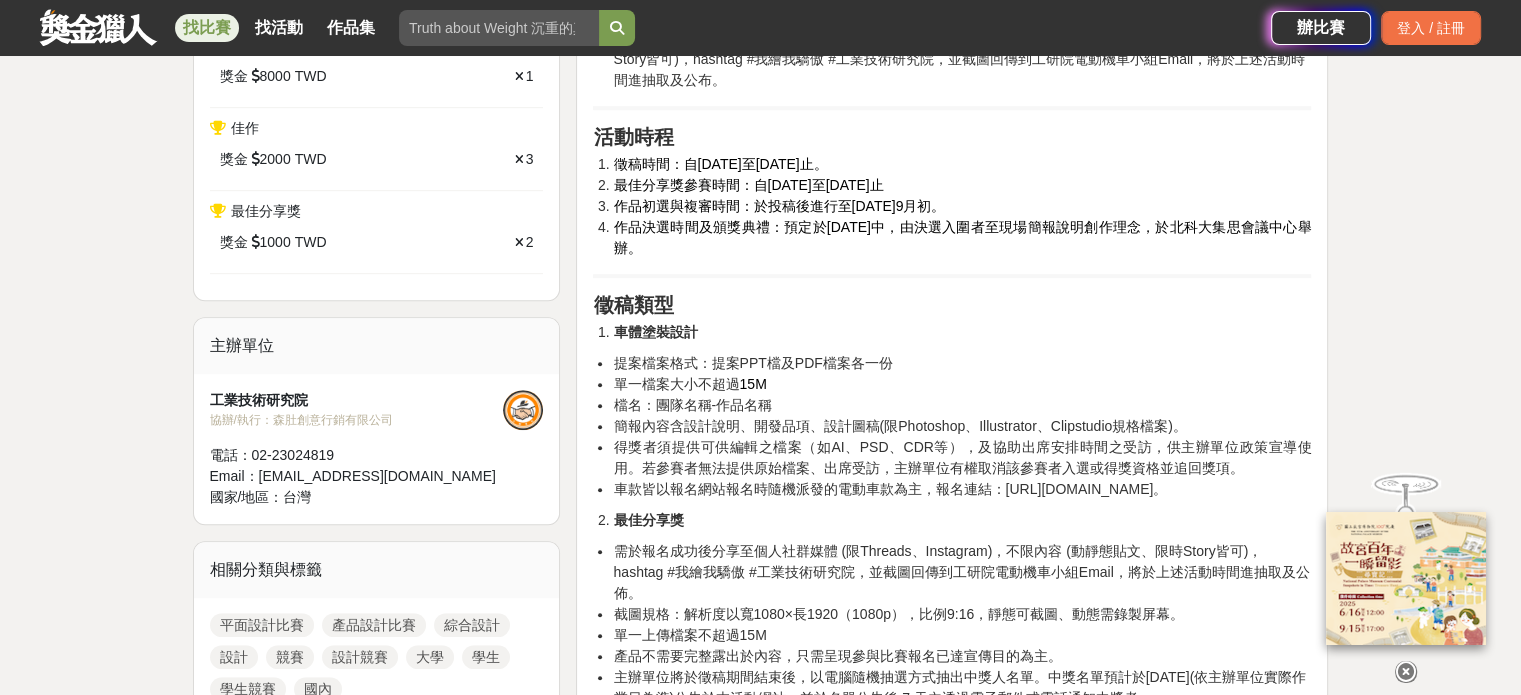 scroll, scrollTop: 1400, scrollLeft: 0, axis: vertical 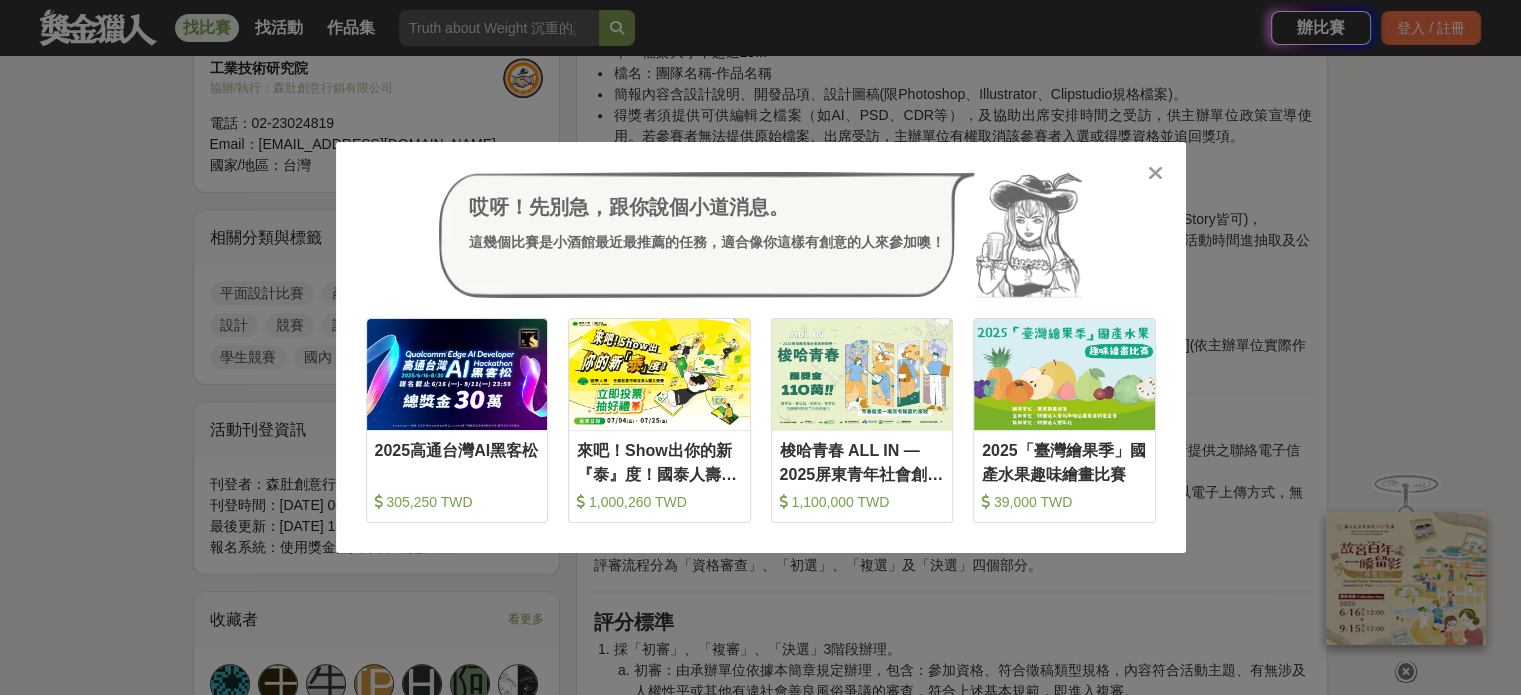 click on "哎呀！先別急，跟你說個小道消息。 這幾個比賽是小酒館最近最推薦的任務，適合像你這樣有創意的人來參加噢！   收藏 2025高通台灣AI黑客松   305,250 TWD   收藏 來吧！Show出你的新『泰』度！國泰人壽全國創意行銷提案&圖文競賽   1,000,260 TWD   收藏 梭哈青春 ALL IN —2025屏東青年社會創新競賽   1,100,000 TWD   收藏 2025「臺灣繪果季」國產水果趣味繪畫比賽   39,000 TWD" at bounding box center (760, 347) 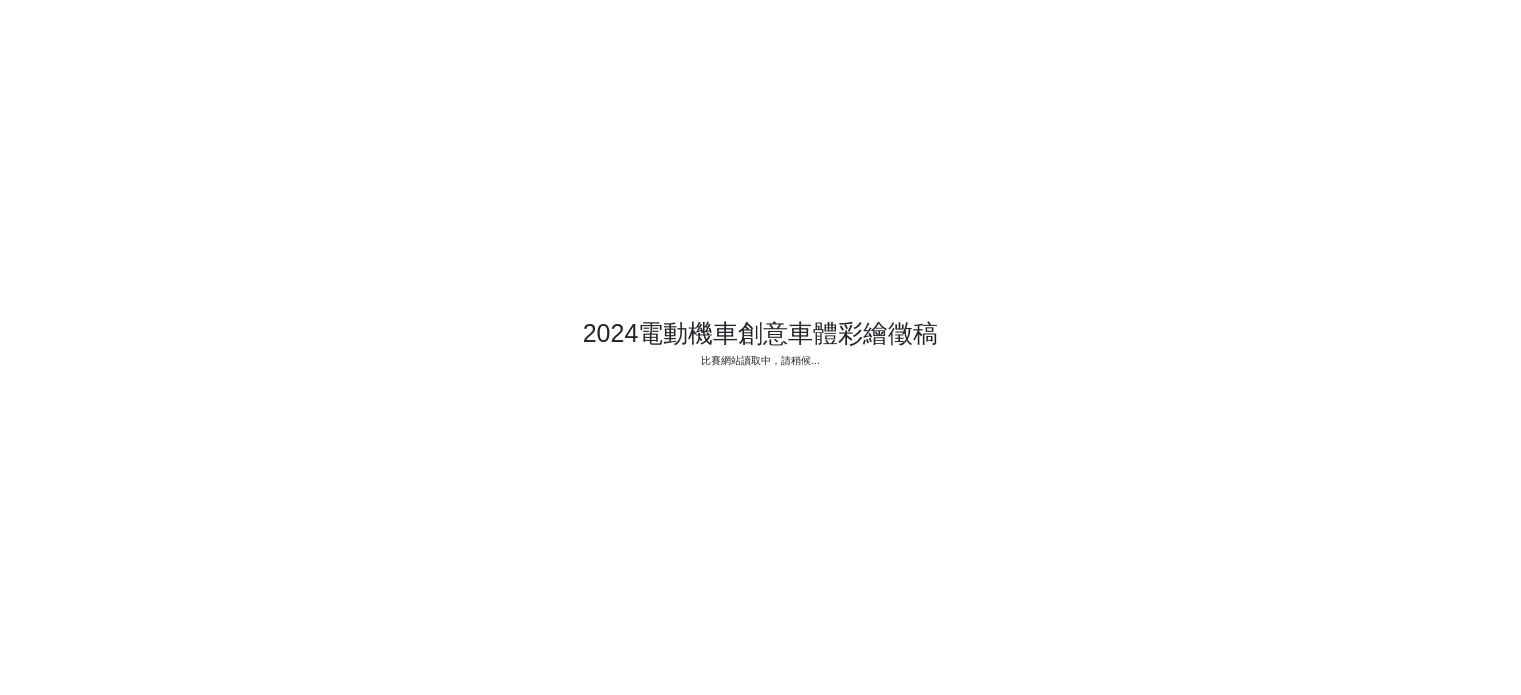 scroll, scrollTop: 0, scrollLeft: 0, axis: both 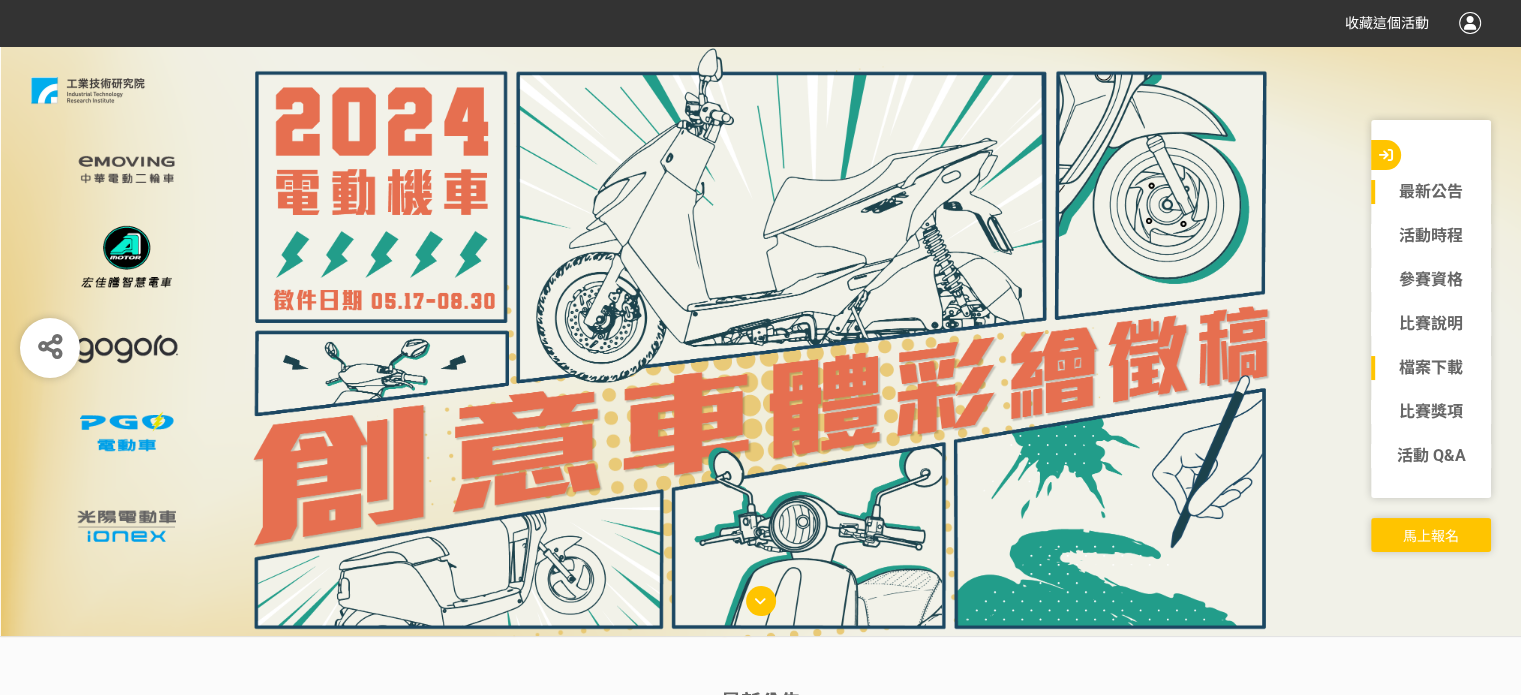 click on "檔案下載" 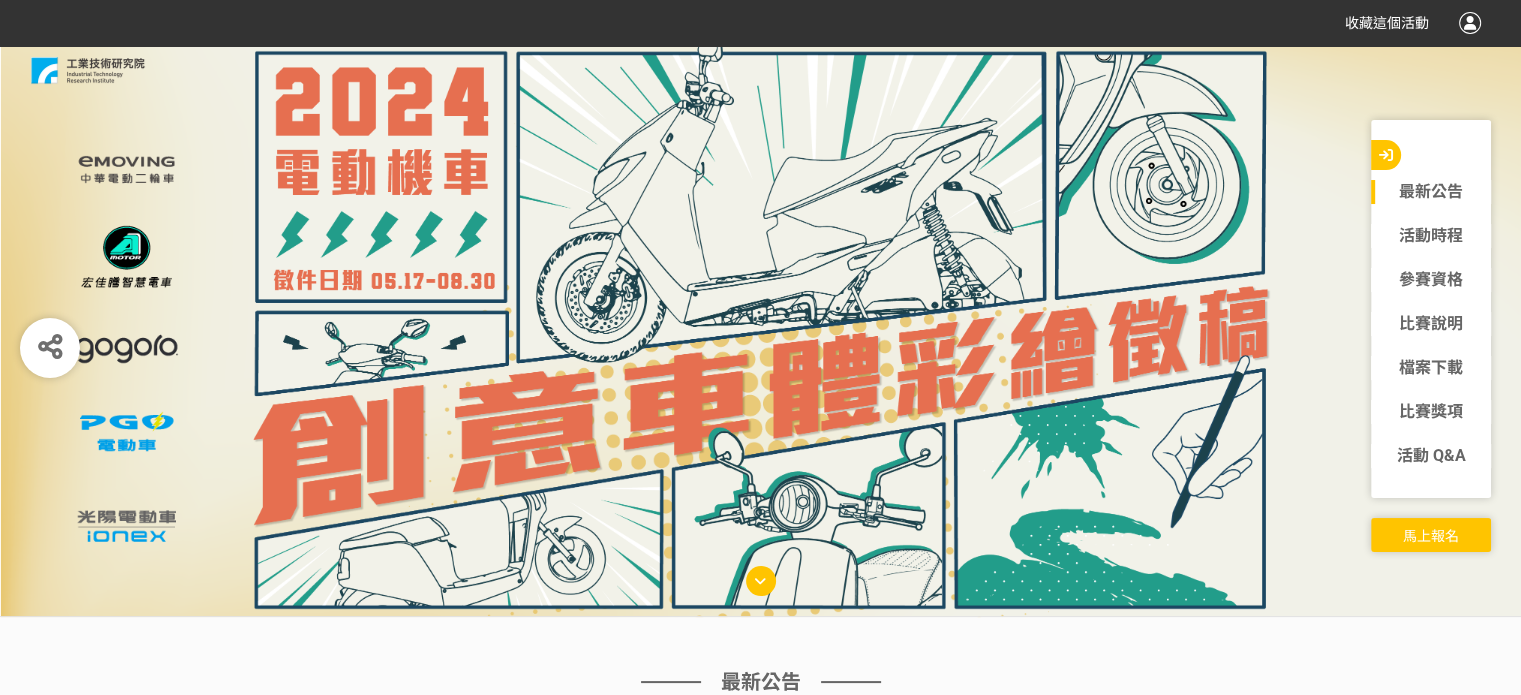 scroll, scrollTop: 0, scrollLeft: 0, axis: both 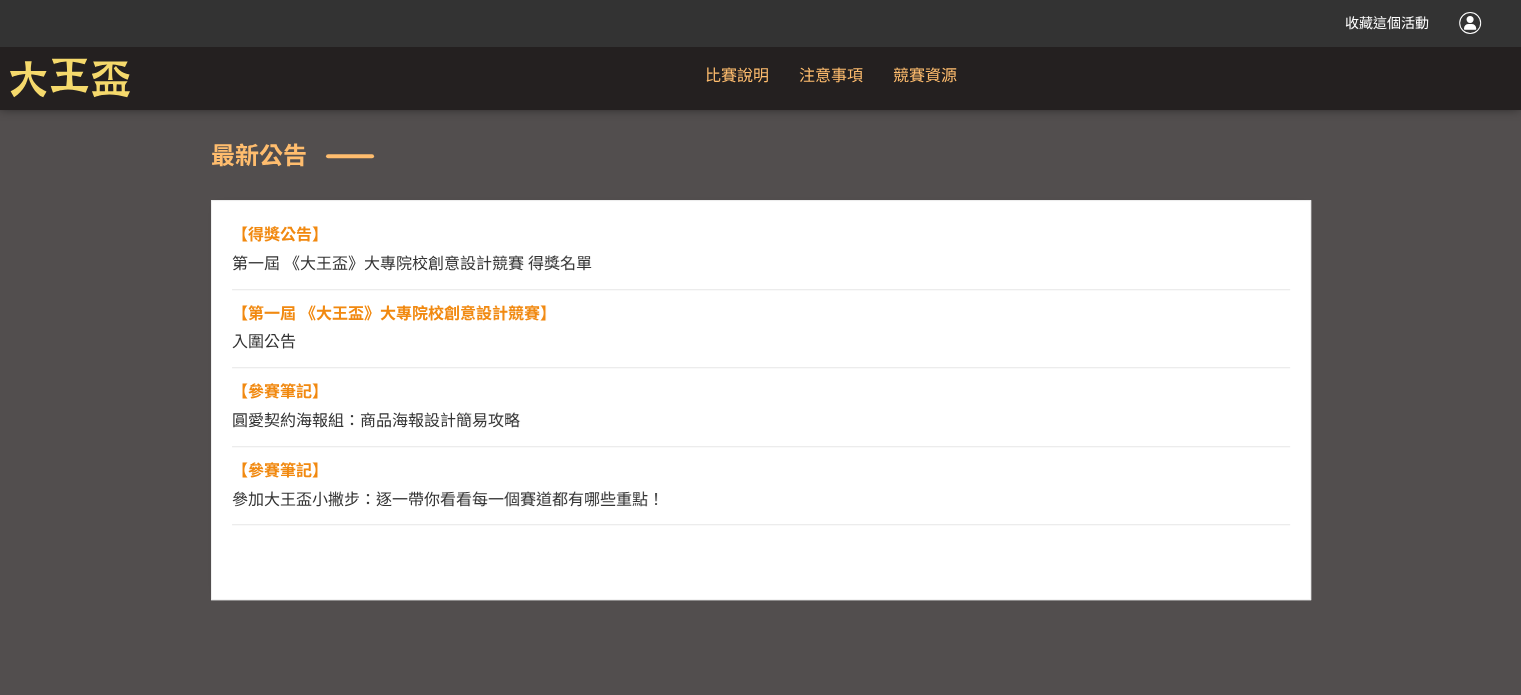 click on "【得獎公告】" at bounding box center [280, 234] 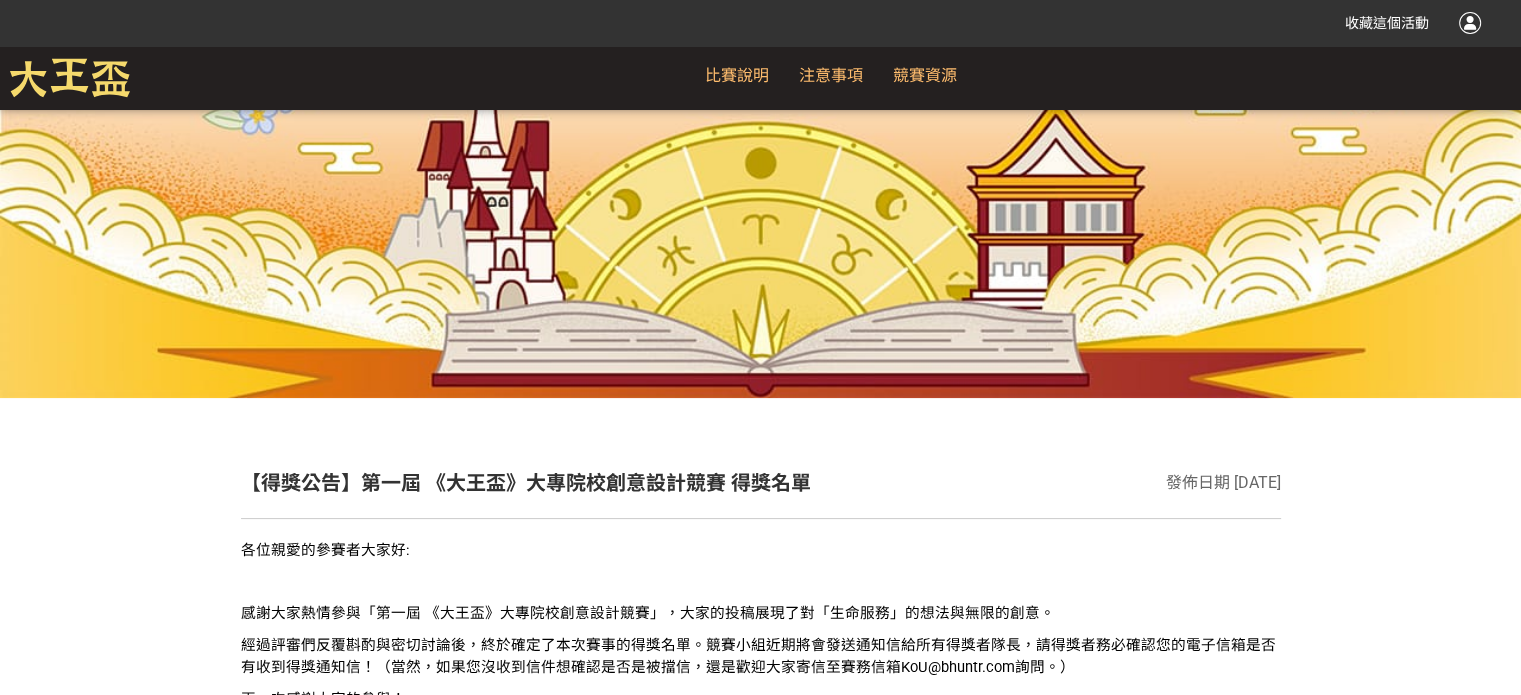 scroll, scrollTop: 200, scrollLeft: 0, axis: vertical 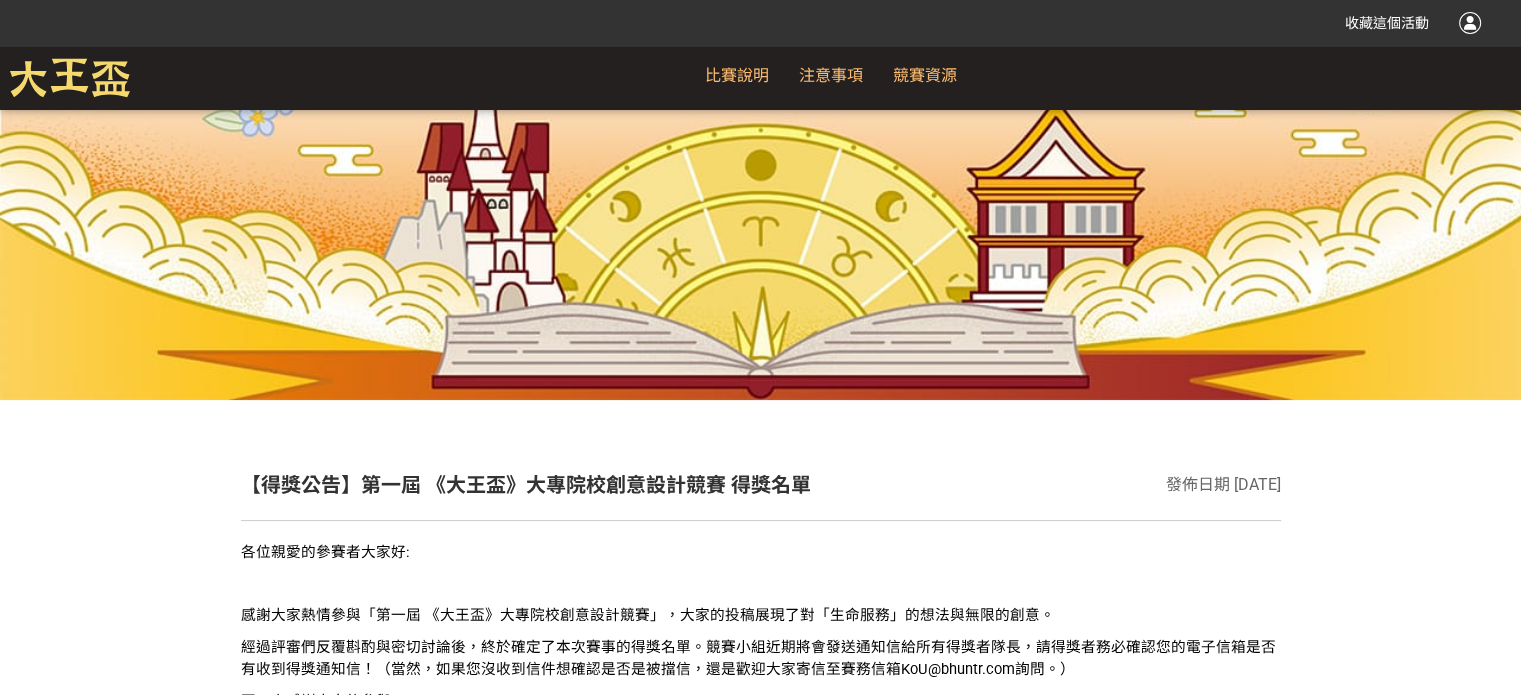drag, startPoint x: 116, startPoint y: 595, endPoint x: 693, endPoint y: 86, distance: 769.4219 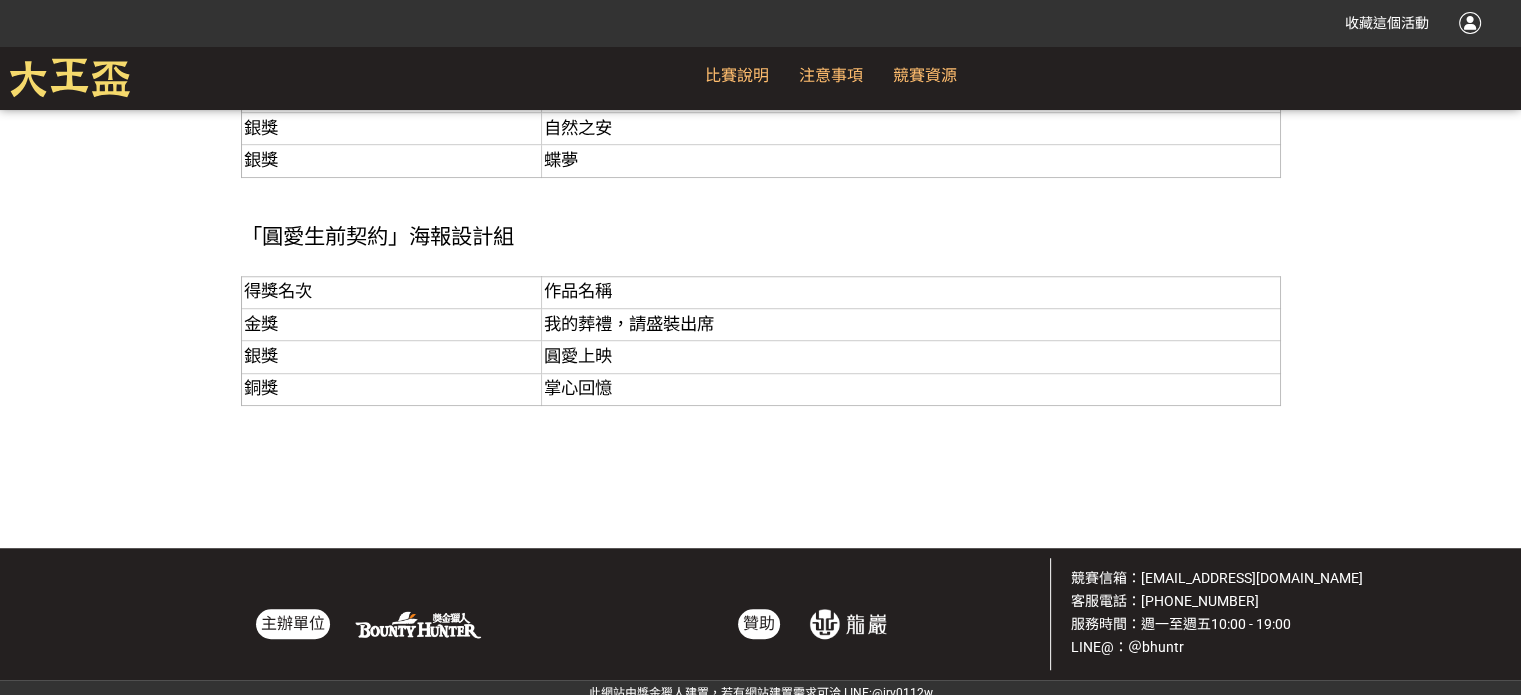 scroll, scrollTop: 1292, scrollLeft: 0, axis: vertical 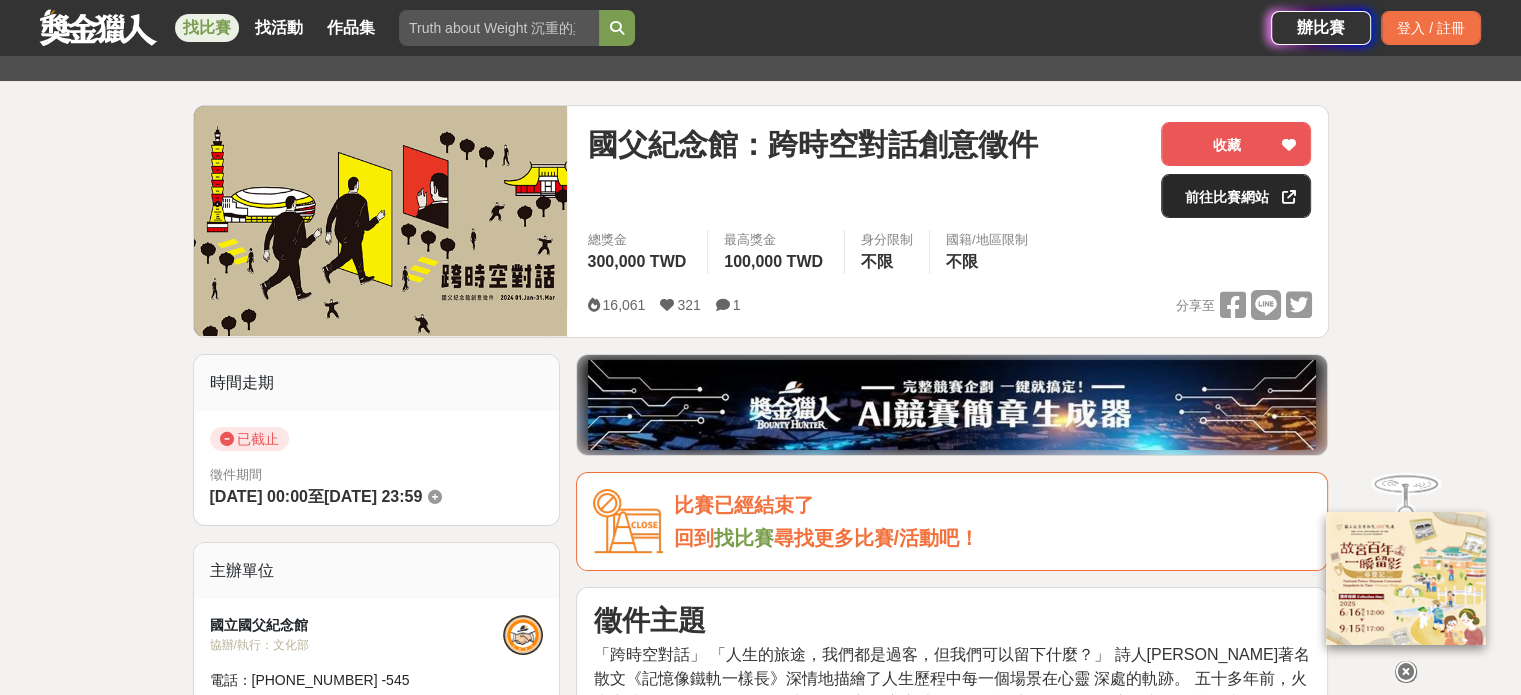 click on "前往比賽網站" at bounding box center [1236, 196] 